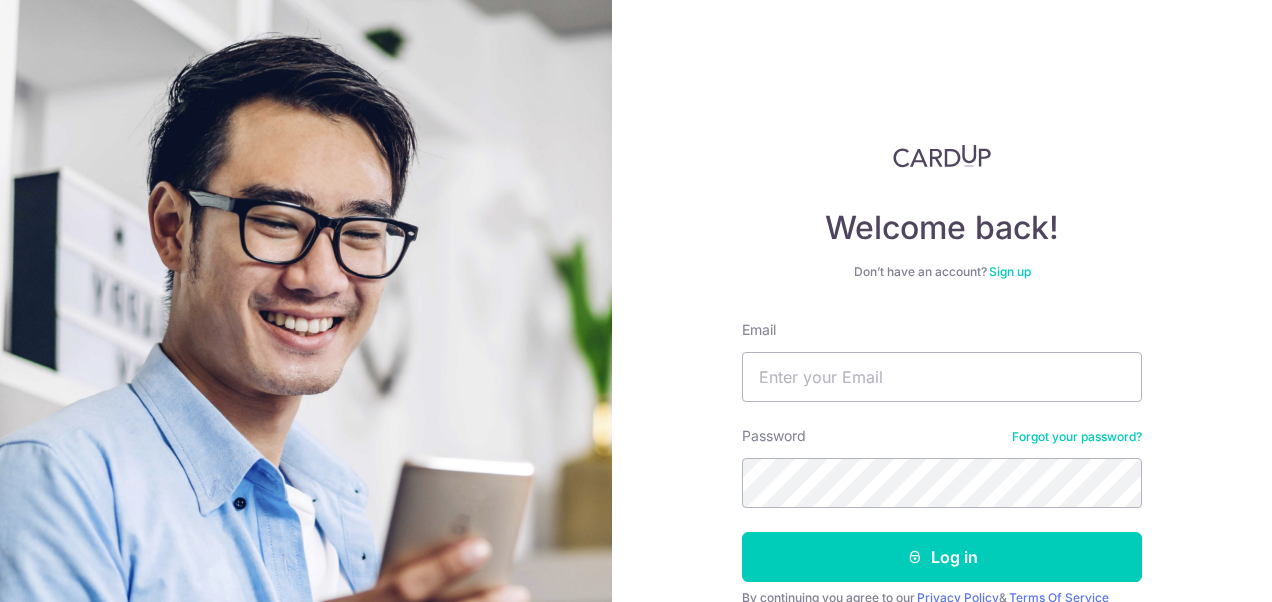 scroll, scrollTop: 0, scrollLeft: 0, axis: both 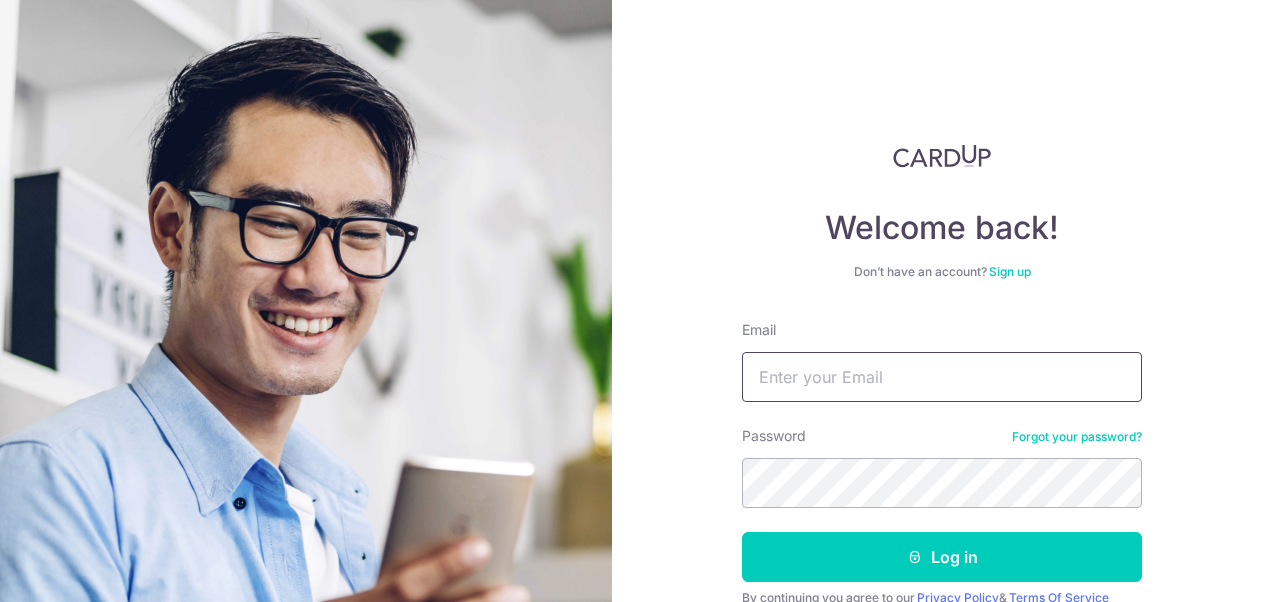 type on "[EMAIL]" 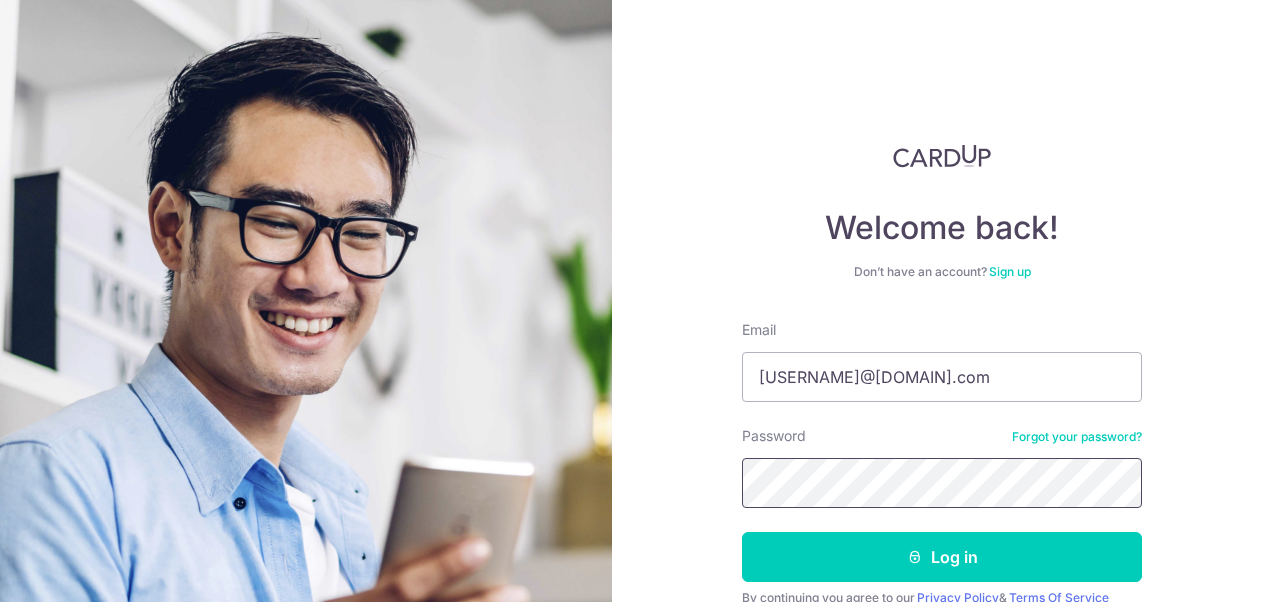 click on "Log in" at bounding box center [942, 557] 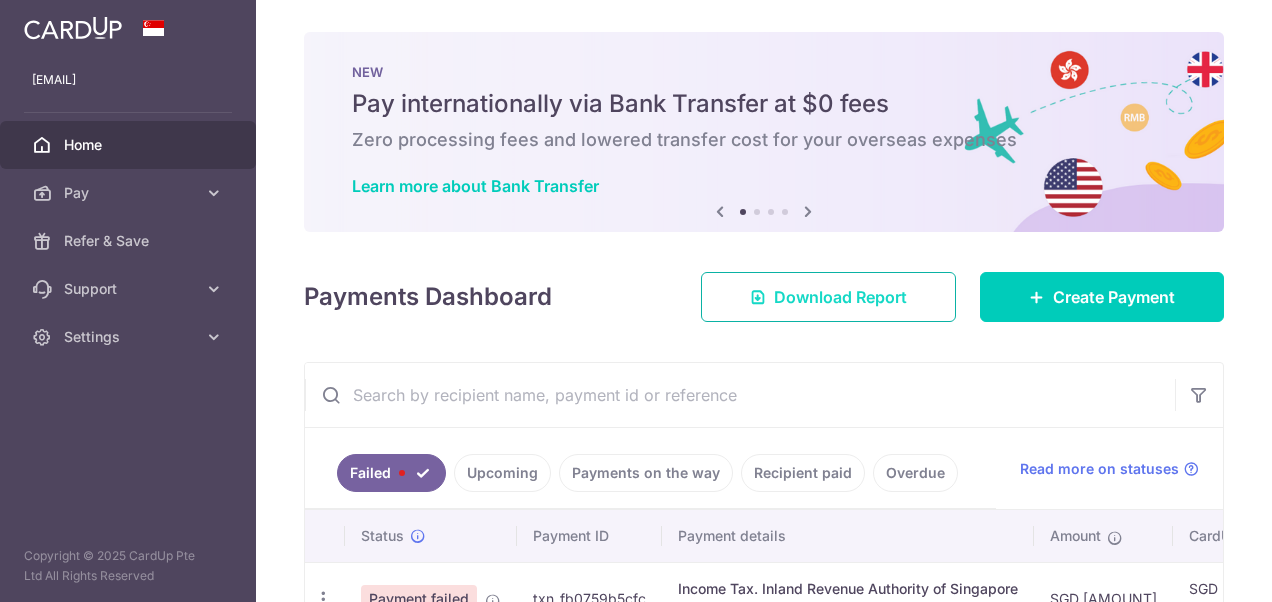 scroll, scrollTop: 0, scrollLeft: 0, axis: both 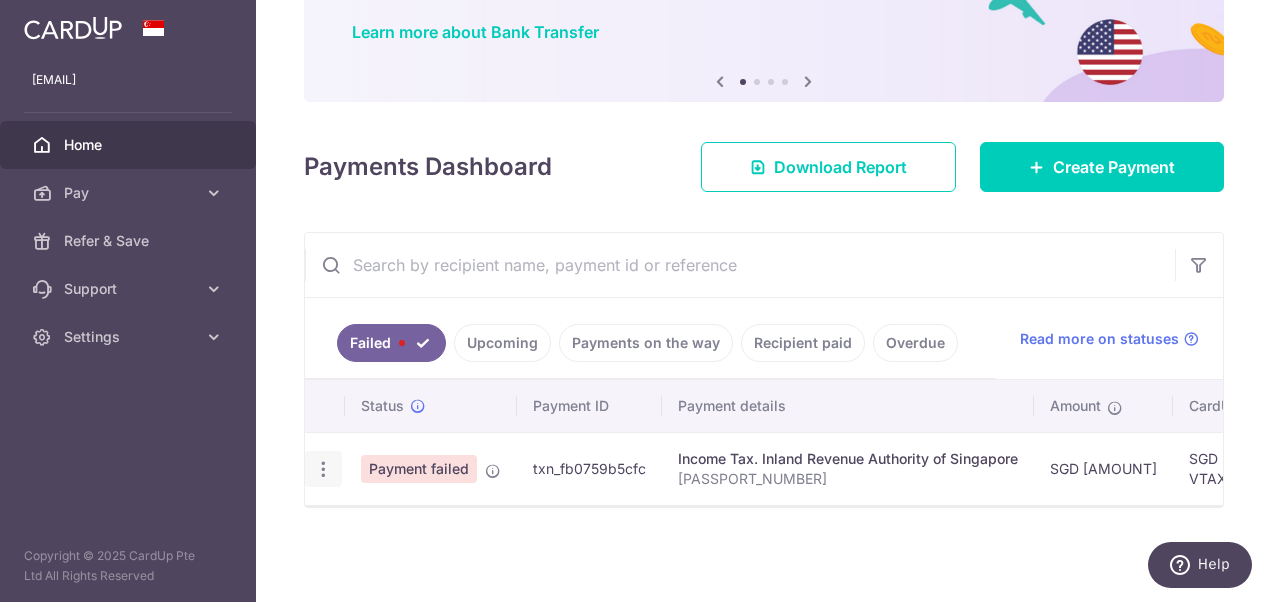 click at bounding box center (323, 469) 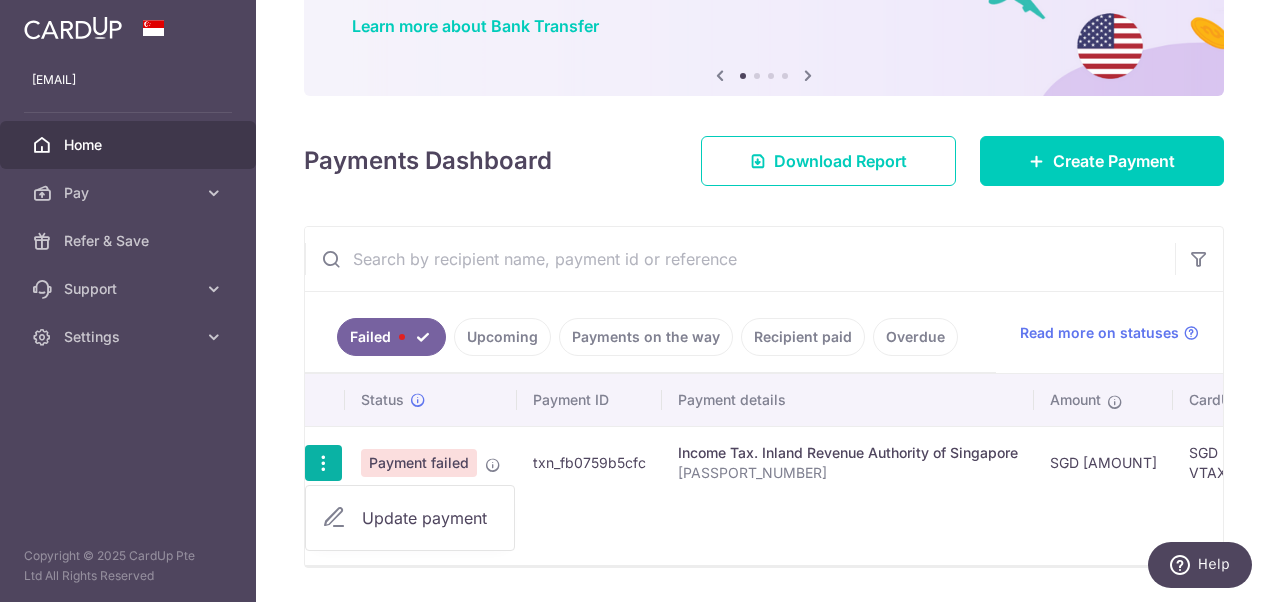 click on "Update payment" at bounding box center [430, 518] 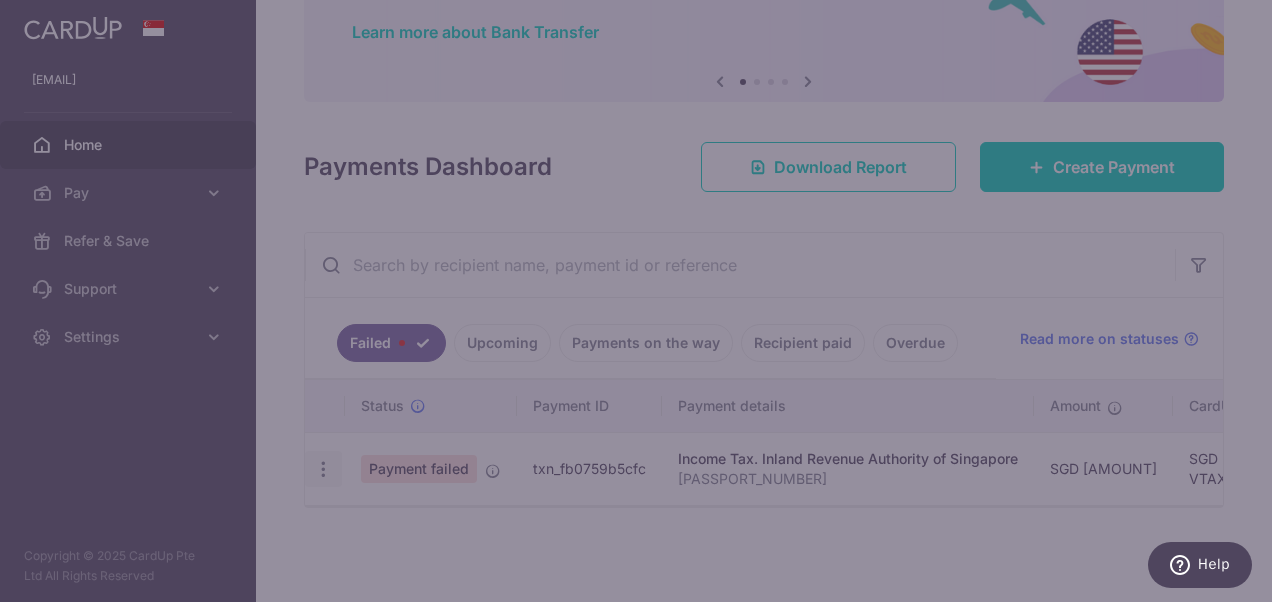 type on "VTAX25R" 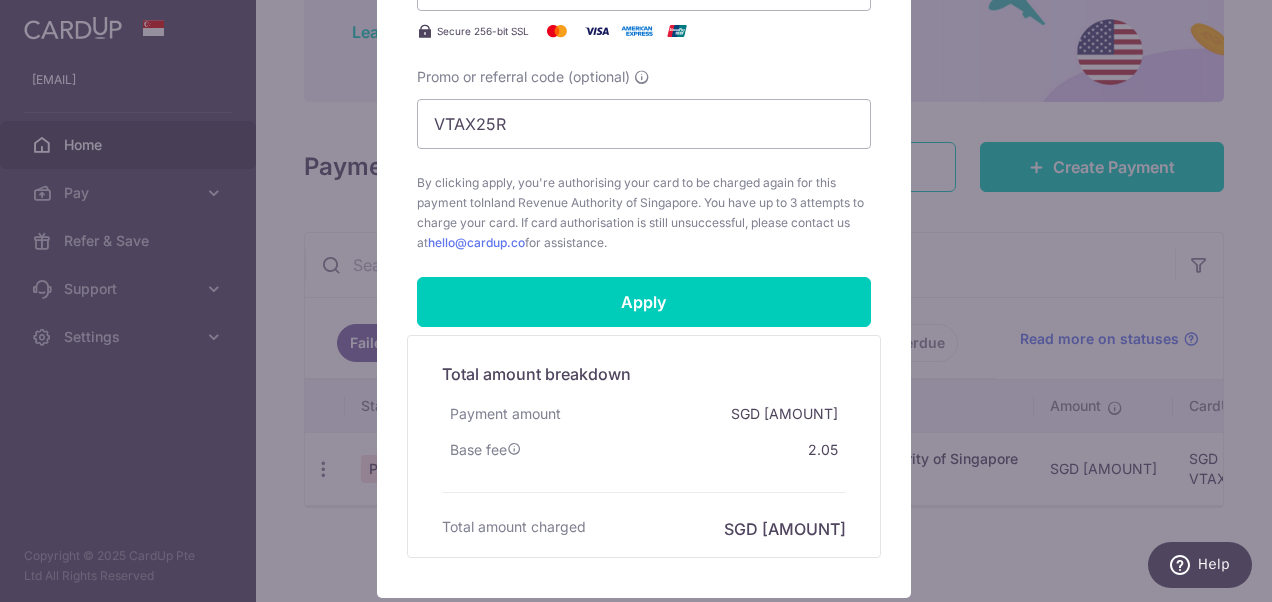 scroll, scrollTop: 884, scrollLeft: 0, axis: vertical 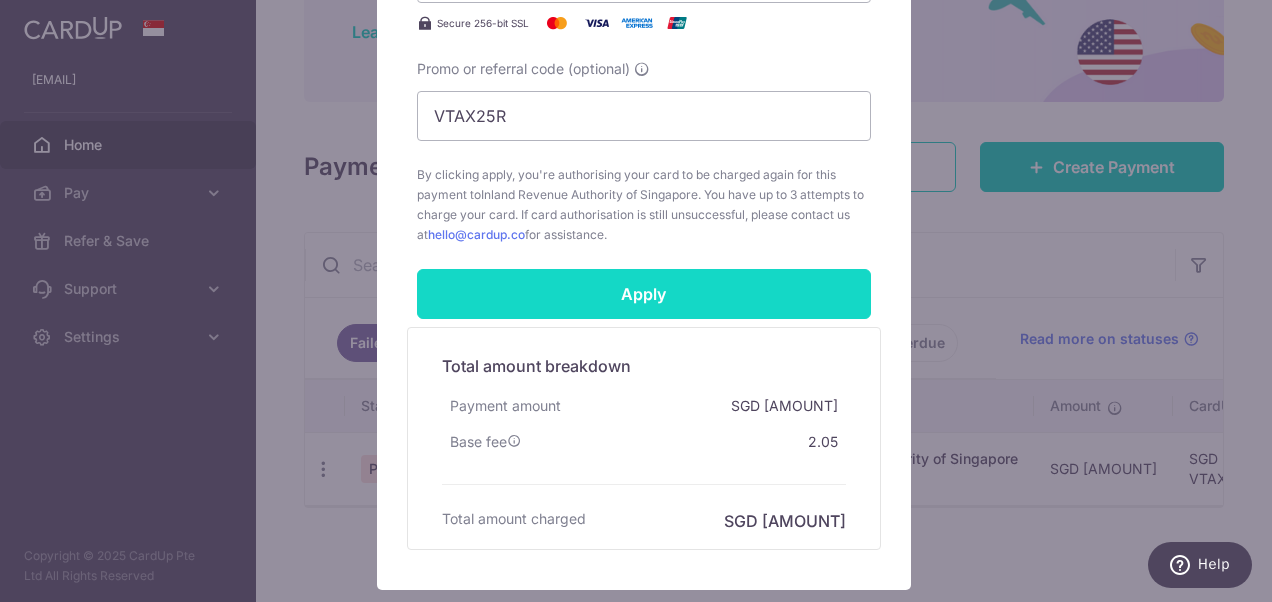 click on "Apply" at bounding box center [644, 294] 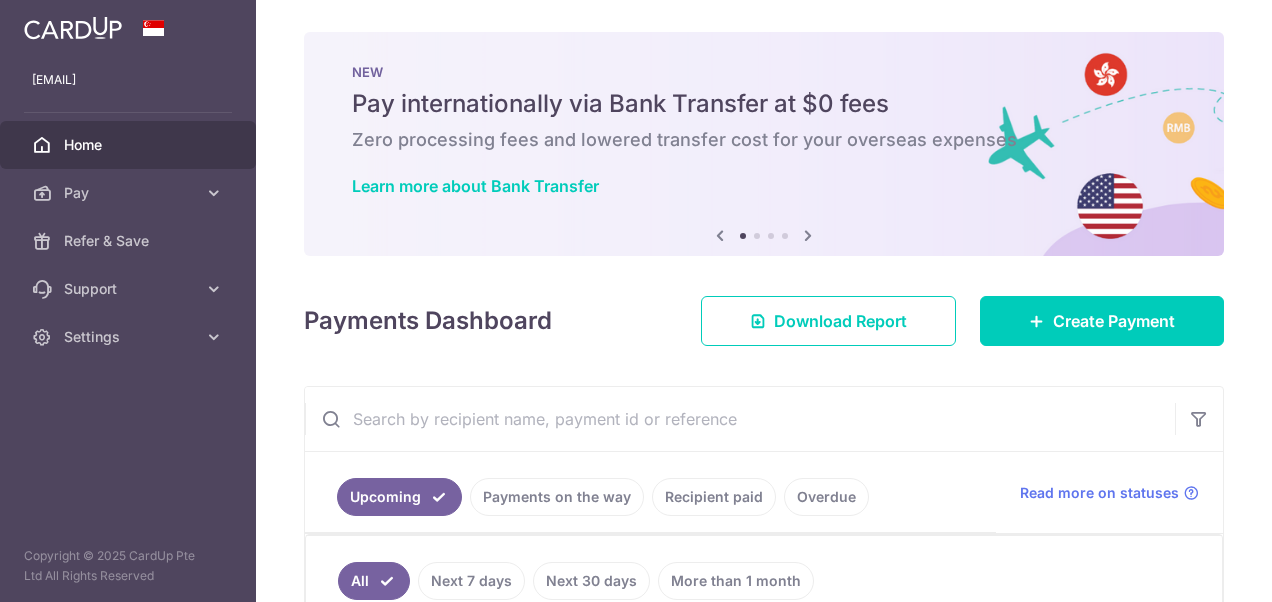 scroll, scrollTop: 0, scrollLeft: 0, axis: both 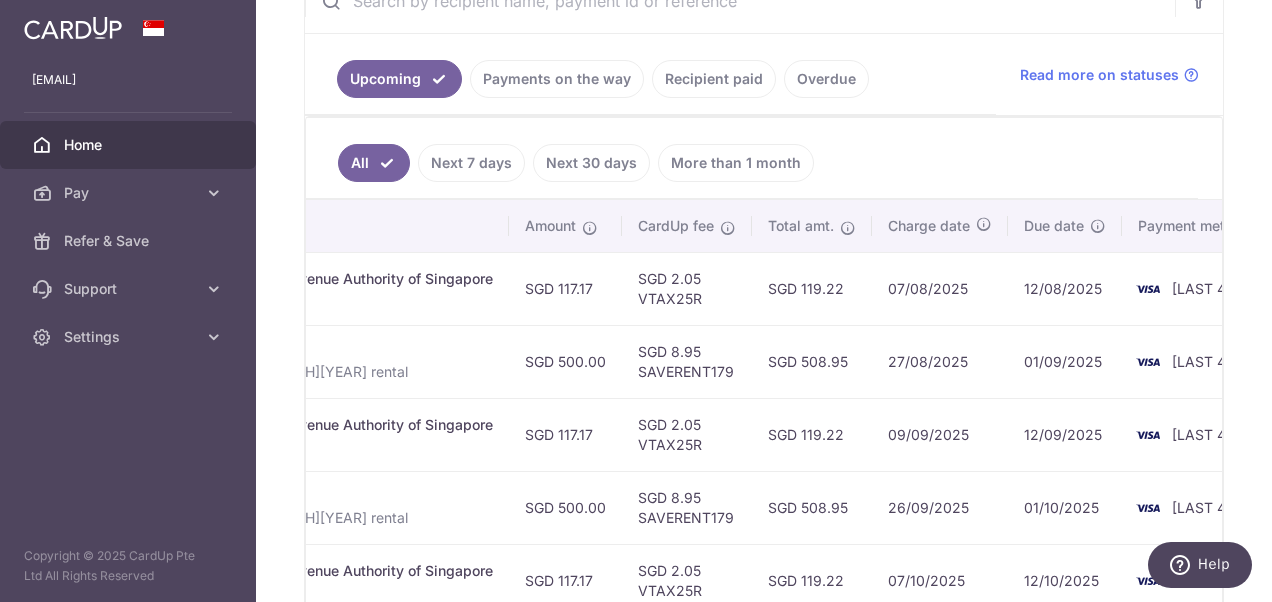 click on "Next 7 days" at bounding box center (471, 163) 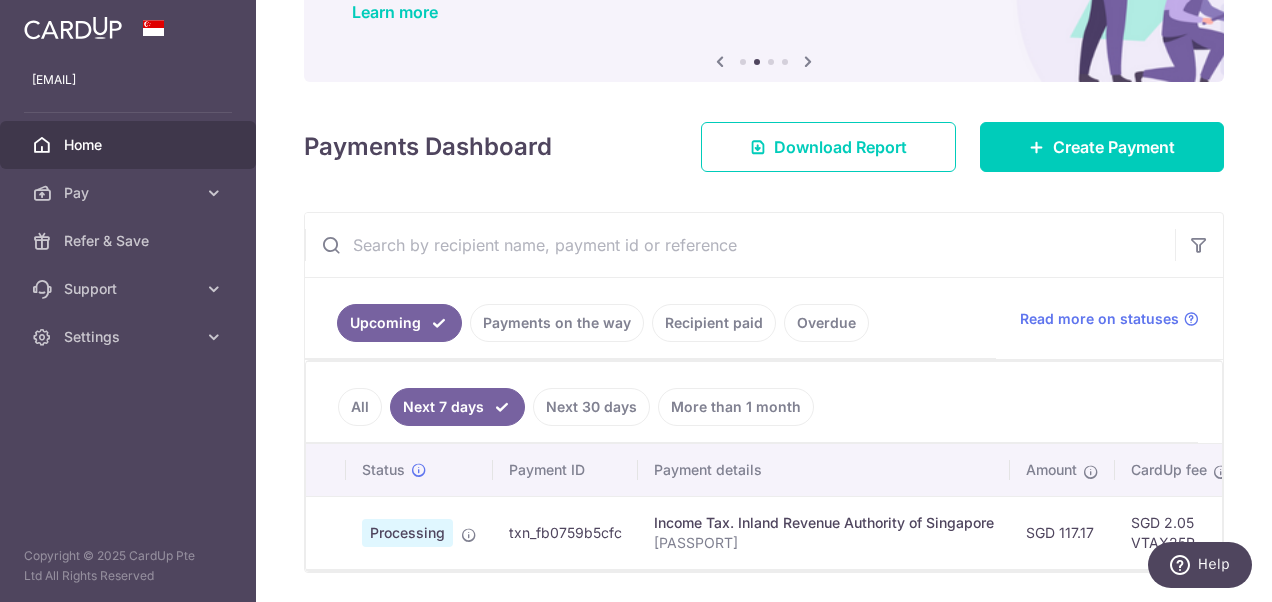 scroll, scrollTop: 242, scrollLeft: 0, axis: vertical 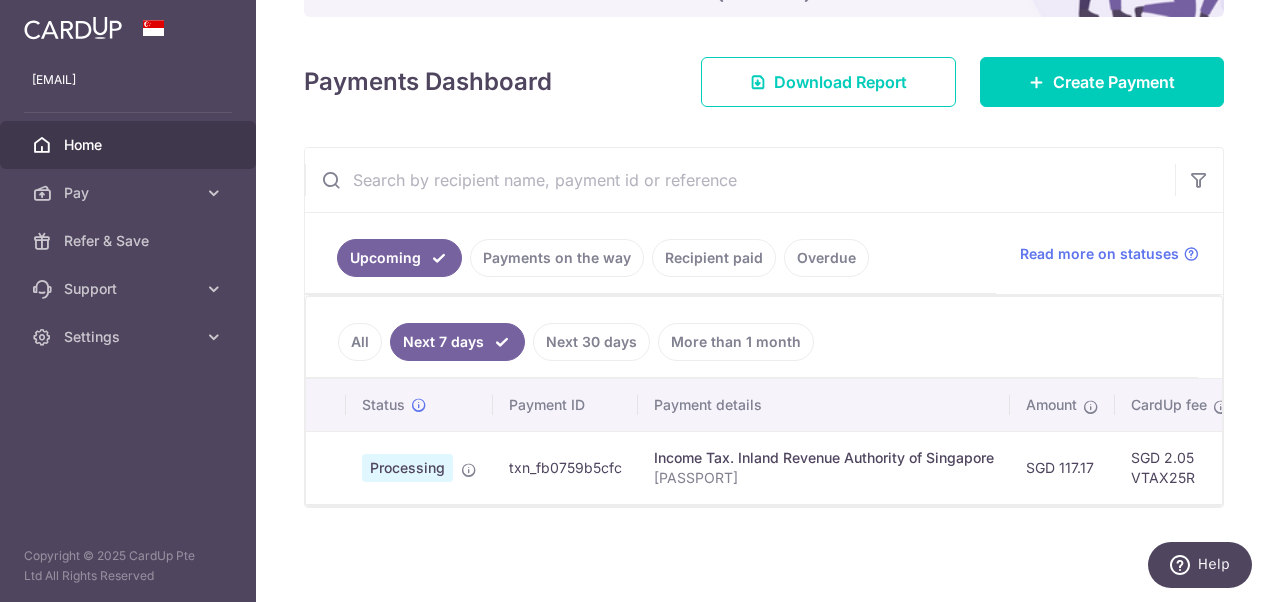 click on "All" at bounding box center [360, 342] 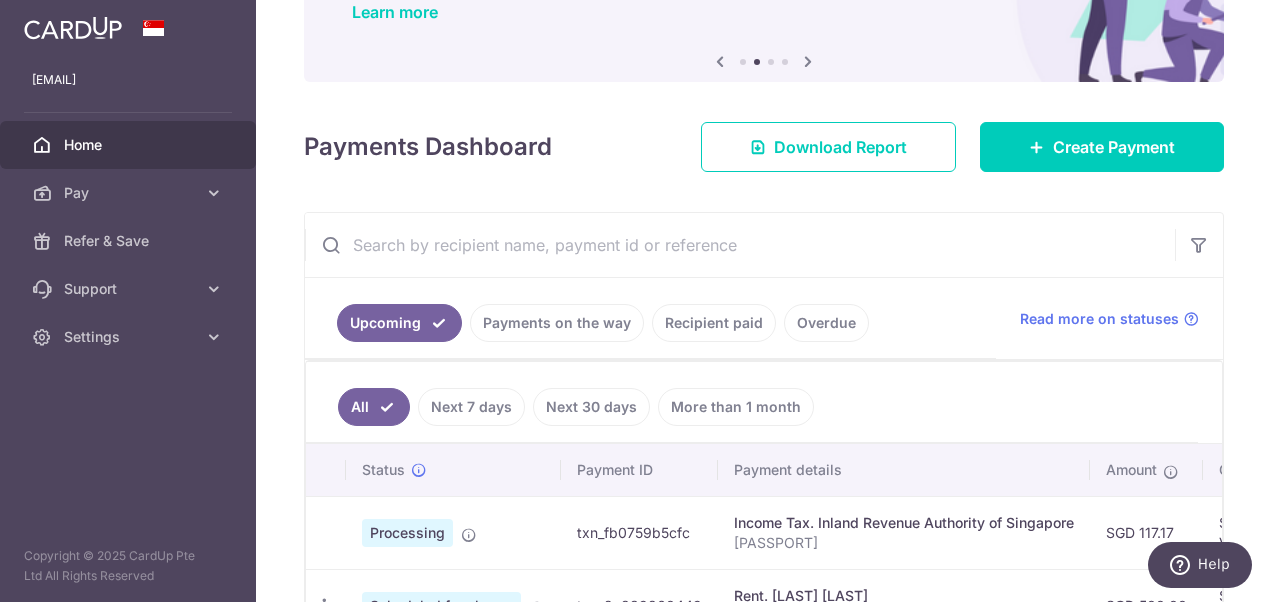 scroll, scrollTop: 418, scrollLeft: 0, axis: vertical 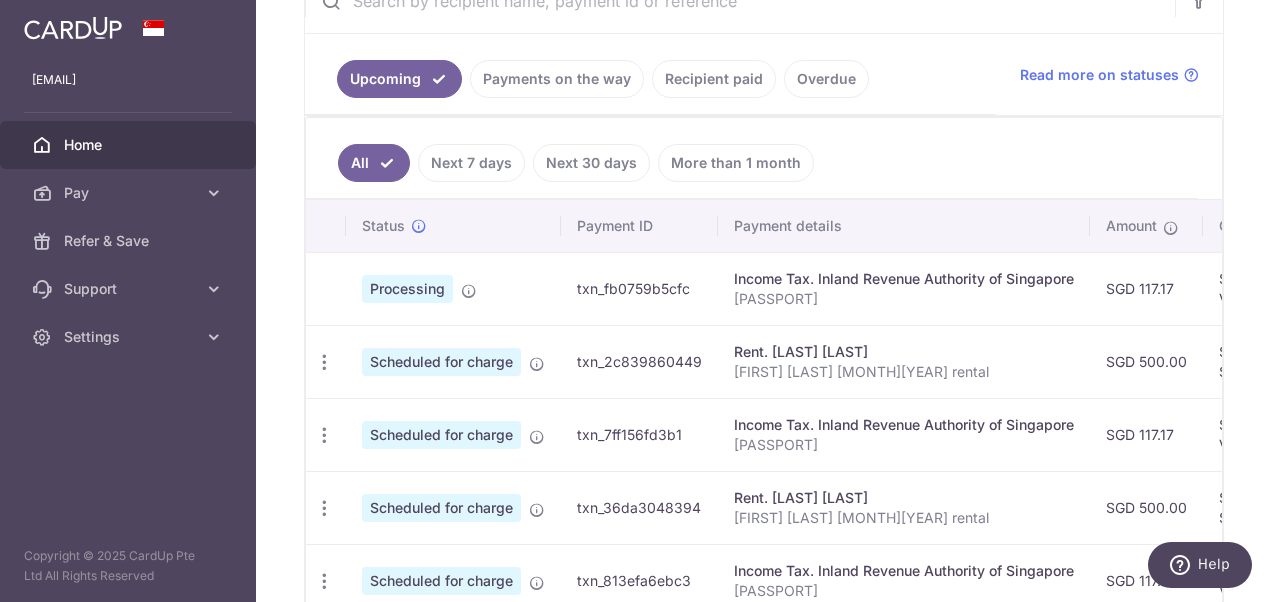 click on "Payments on the way" at bounding box center [557, 79] 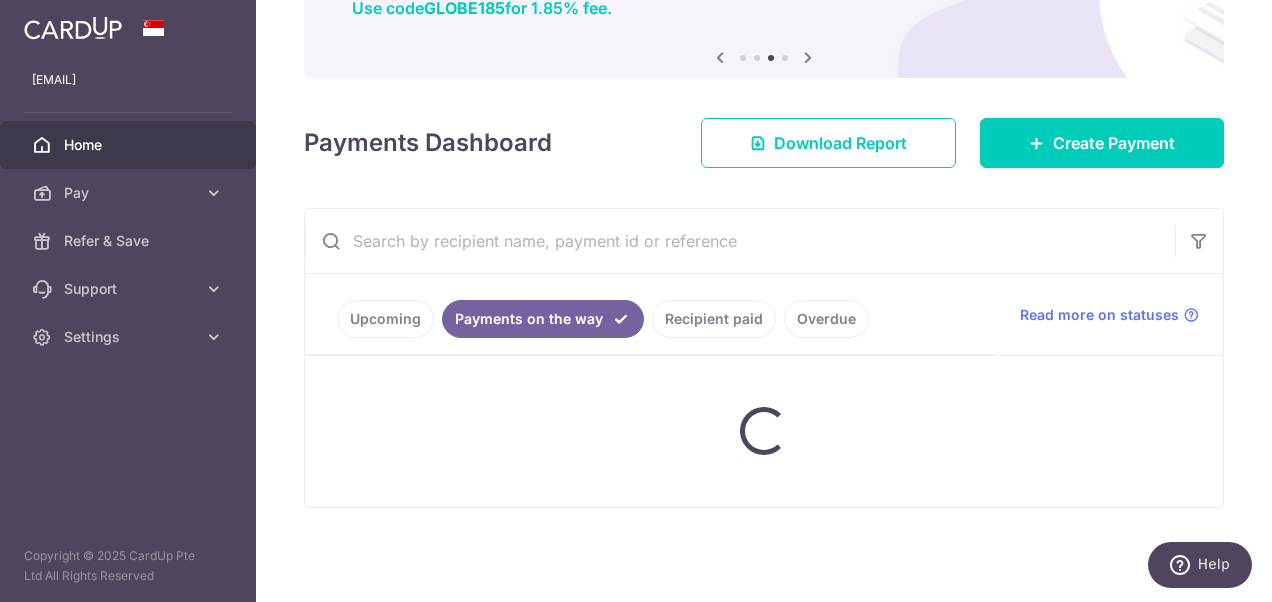 scroll, scrollTop: 296, scrollLeft: 0, axis: vertical 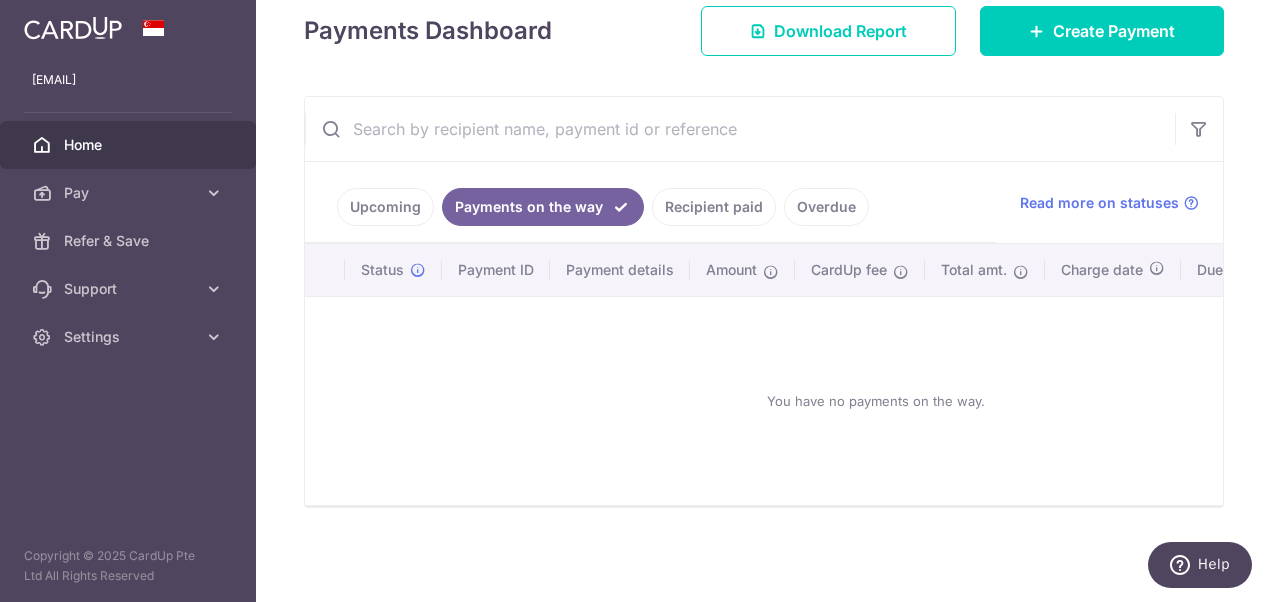 click on "Recipient paid" at bounding box center [714, 207] 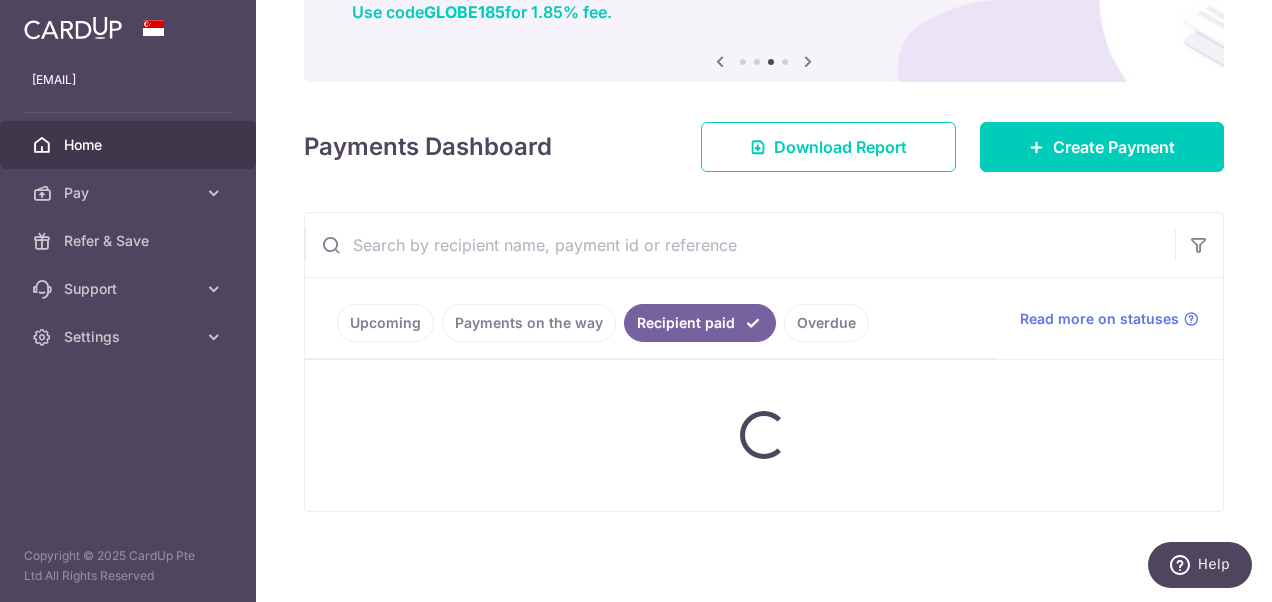scroll, scrollTop: 418, scrollLeft: 0, axis: vertical 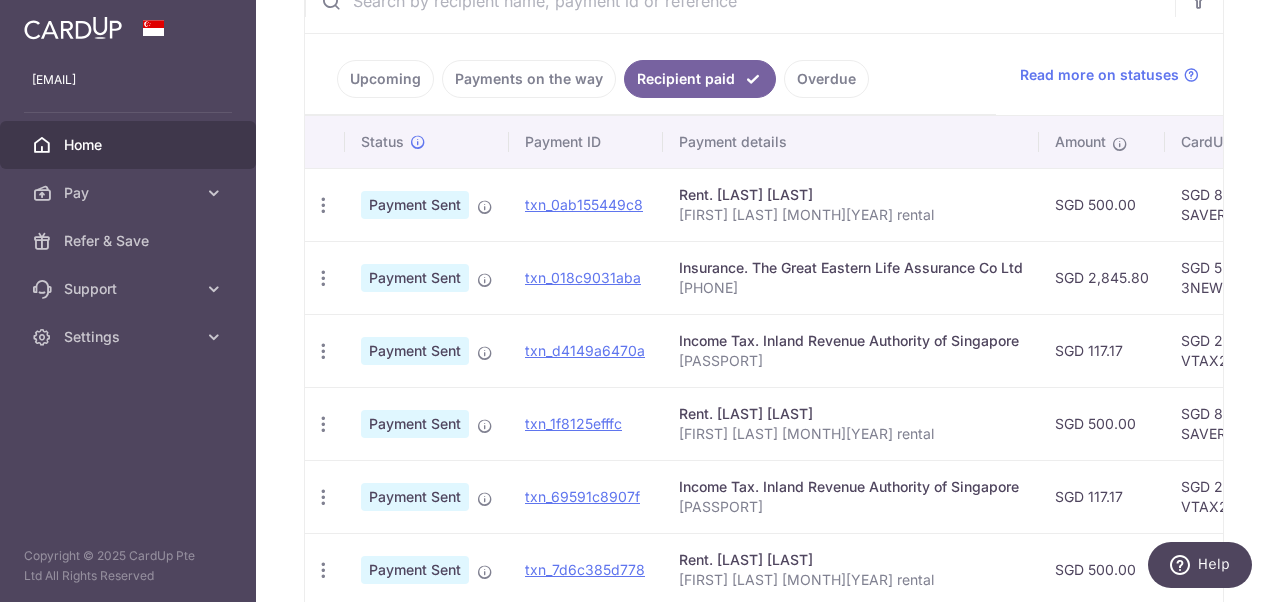 click on "Upcoming
Payments on the way
Recipient paid
Overdue" at bounding box center (650, 74) 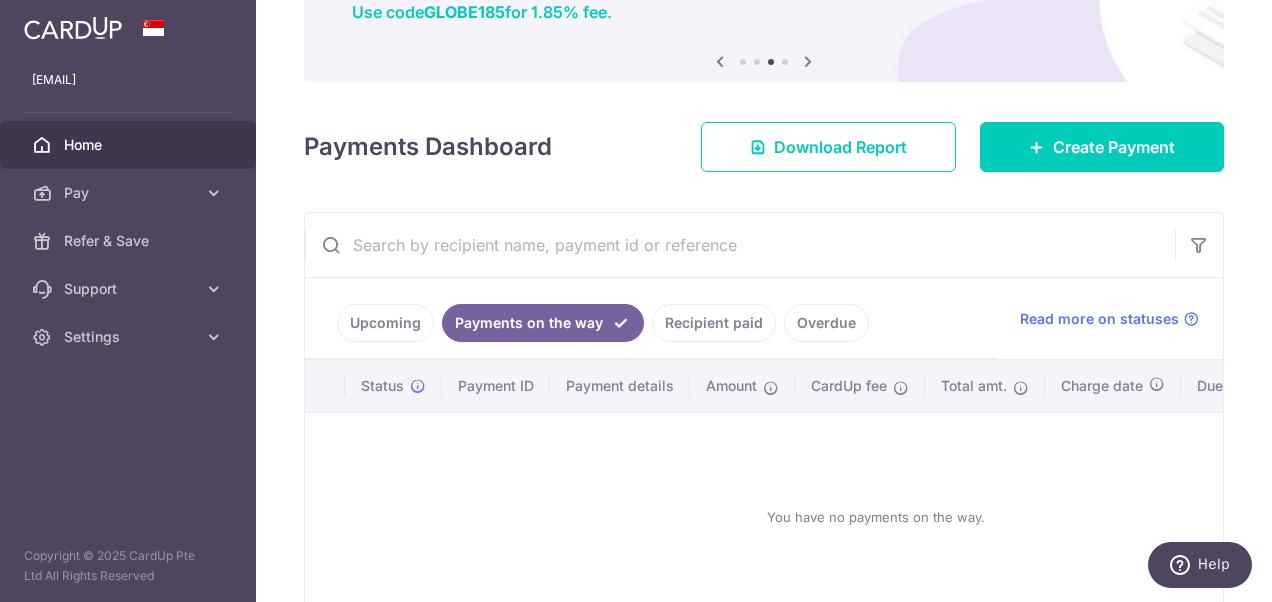 scroll, scrollTop: 296, scrollLeft: 0, axis: vertical 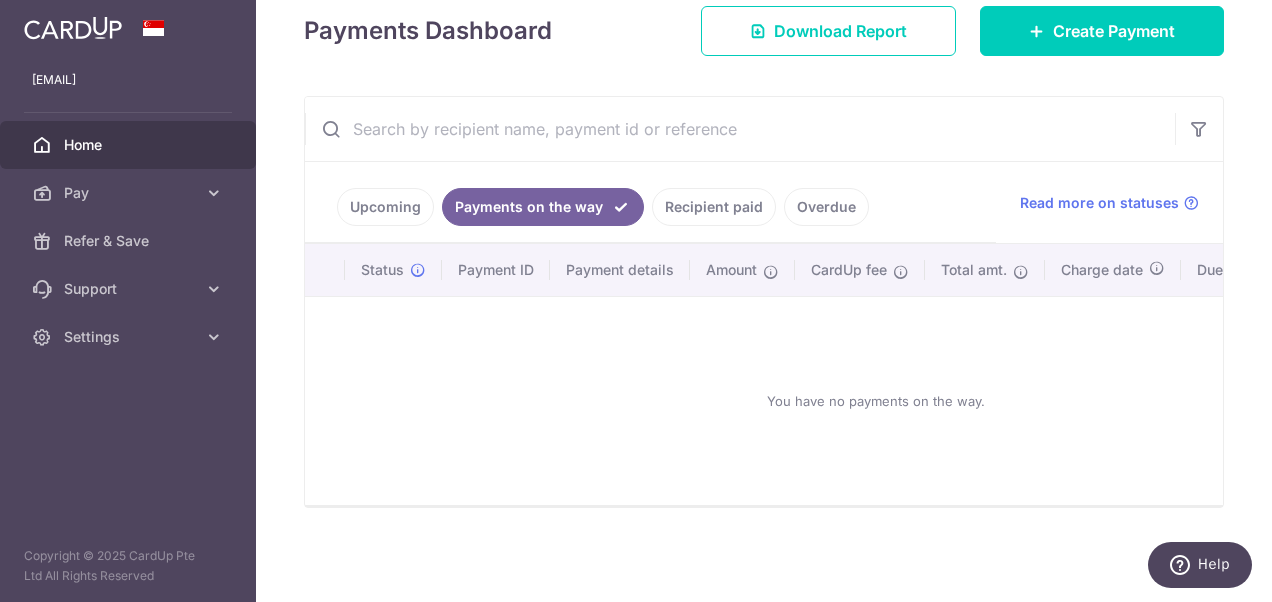 click on "Upcoming" at bounding box center (385, 207) 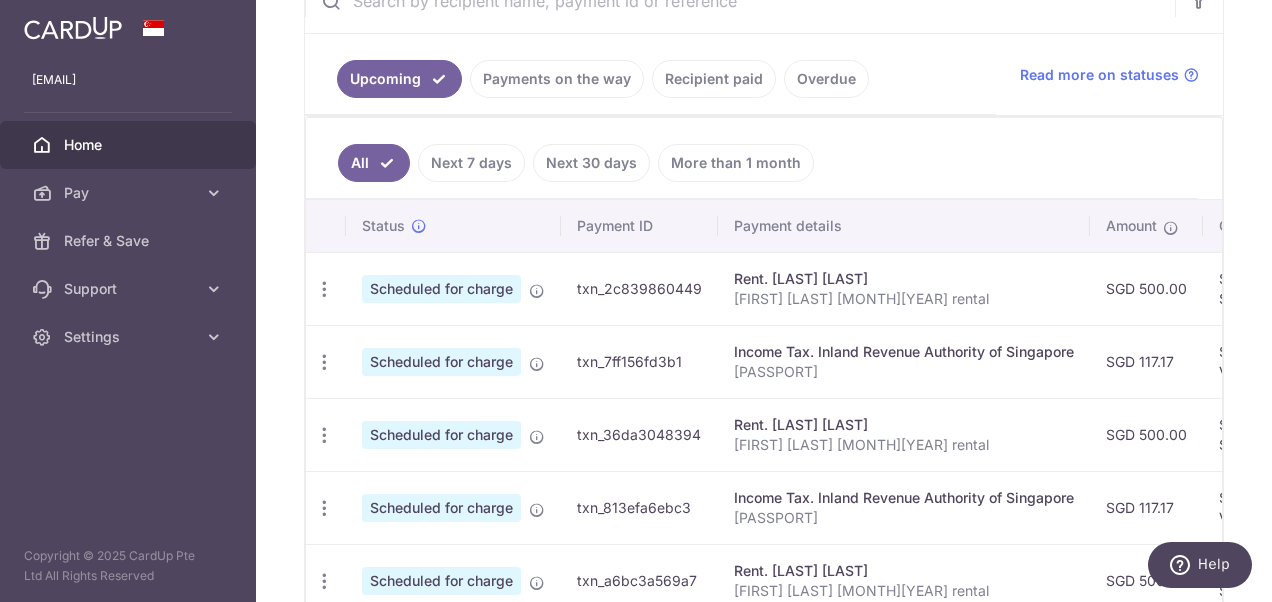scroll, scrollTop: 218, scrollLeft: 0, axis: vertical 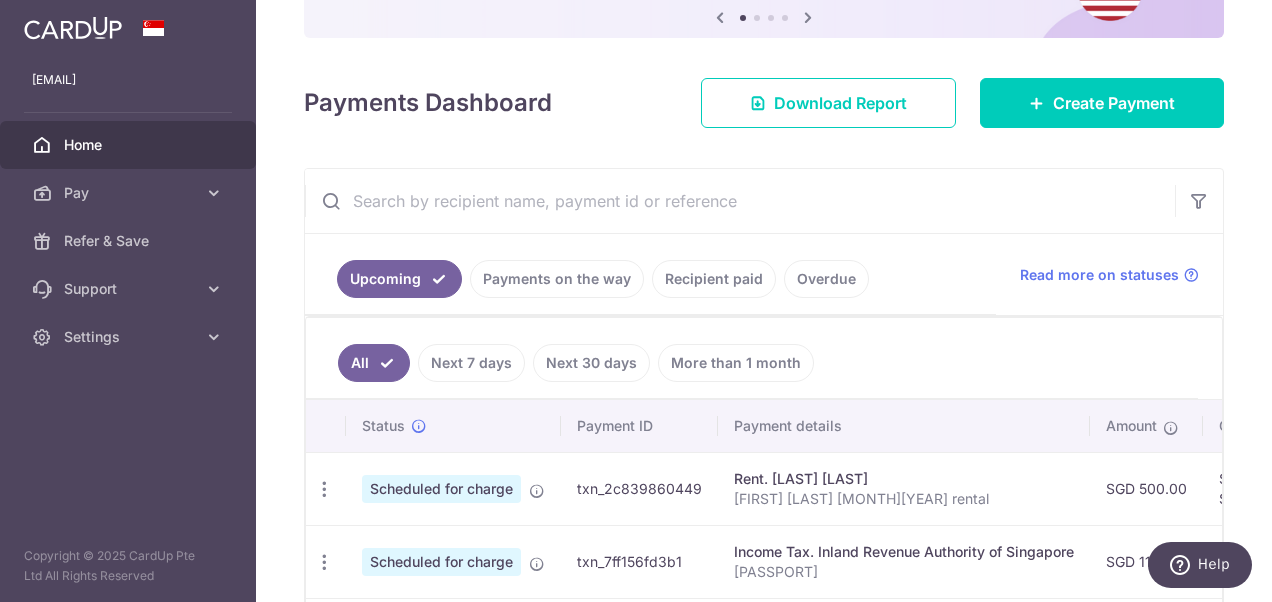 click on "Payments on the way" at bounding box center (557, 279) 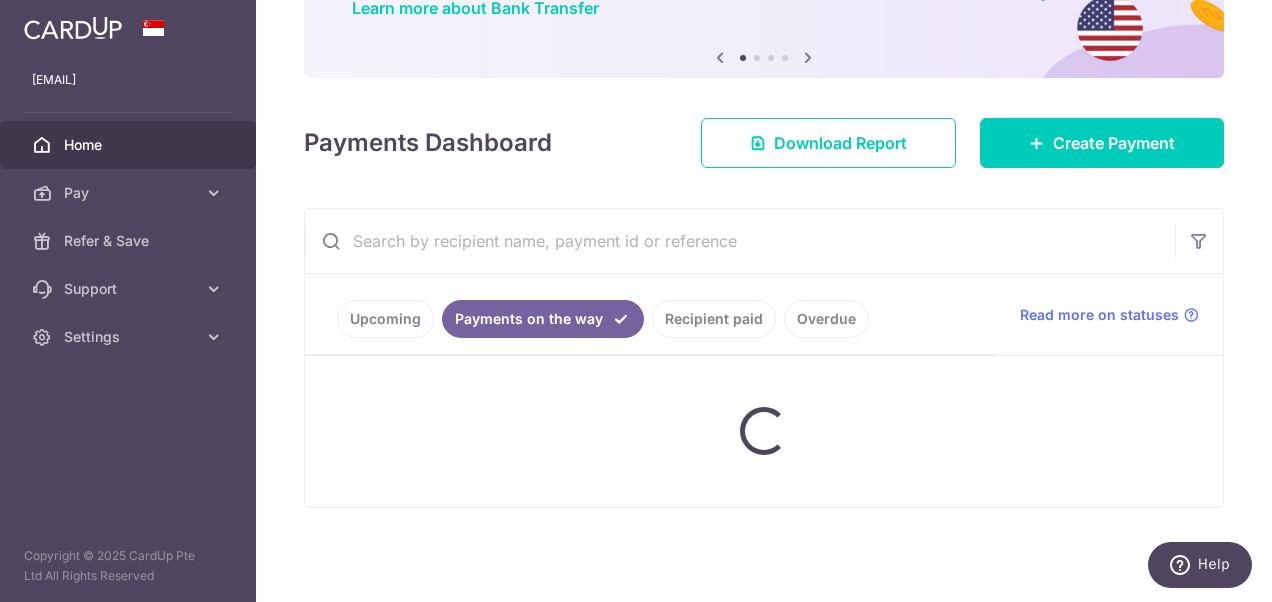 scroll, scrollTop: 160, scrollLeft: 0, axis: vertical 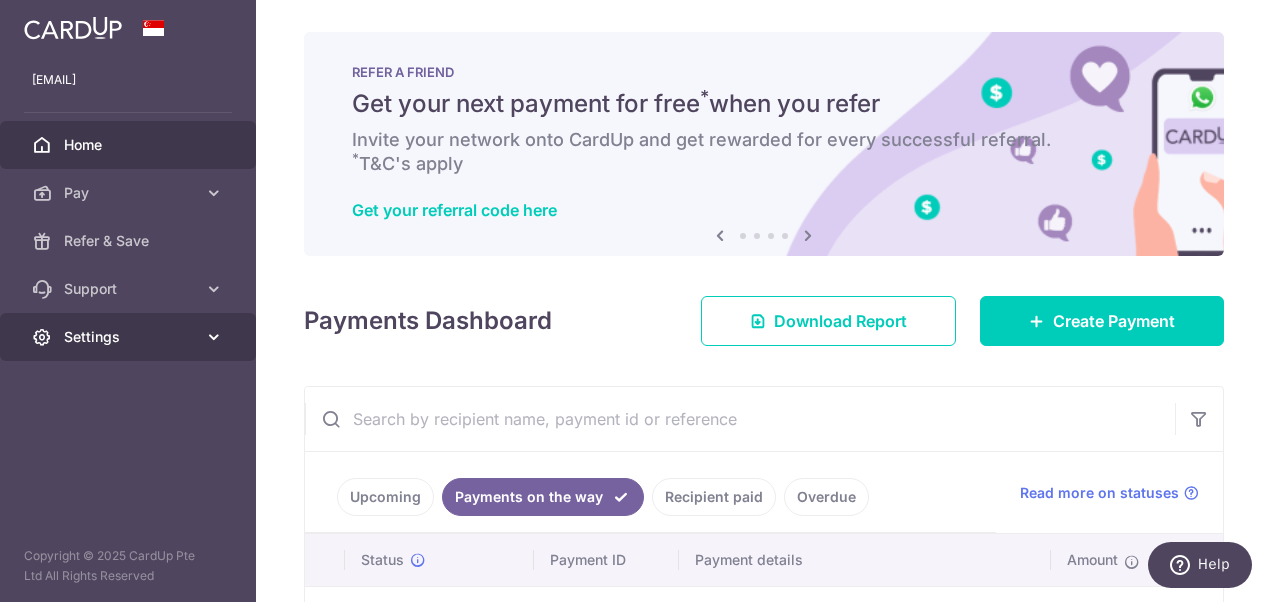 click on "Settings" at bounding box center (130, 337) 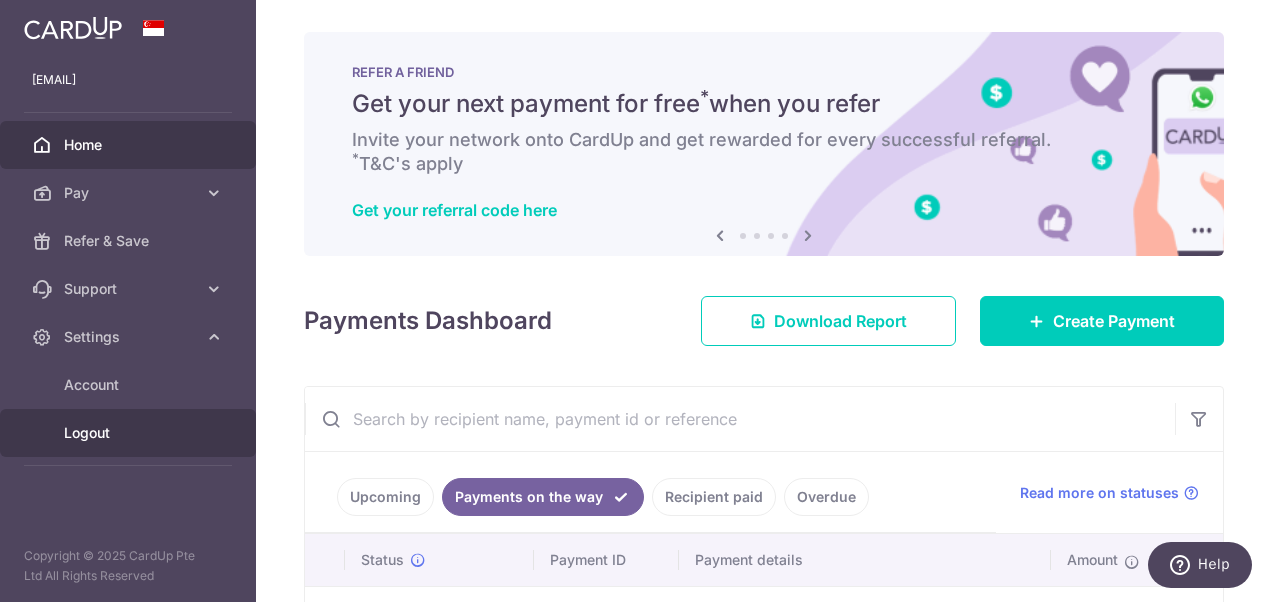 click on "Logout" at bounding box center [130, 433] 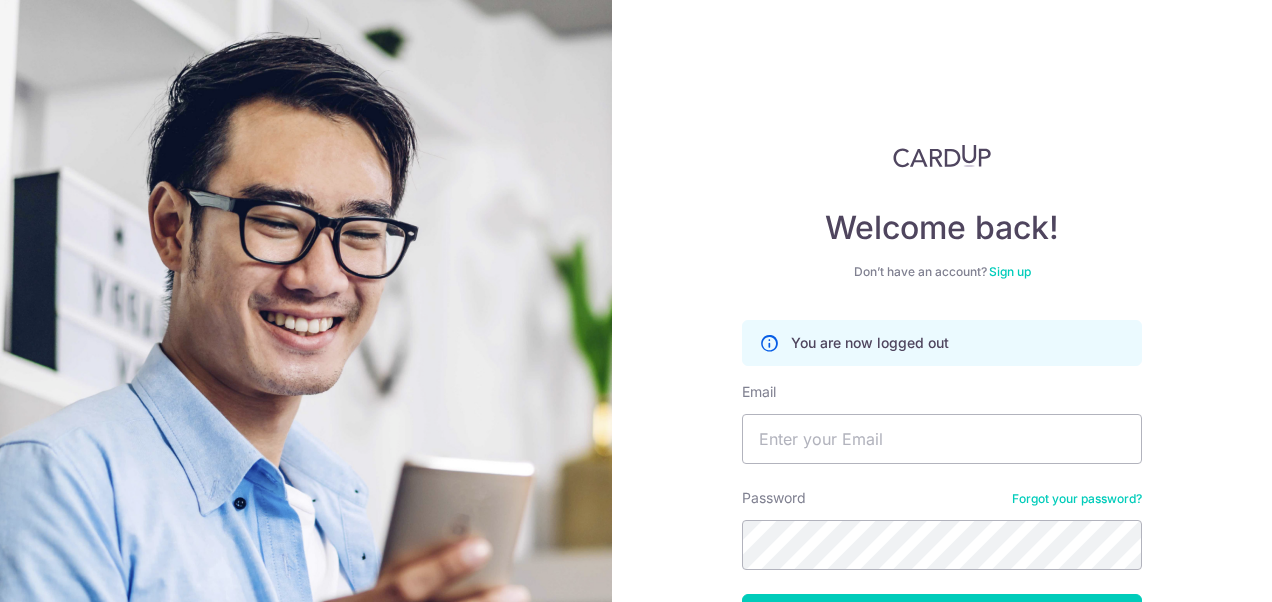 scroll, scrollTop: 0, scrollLeft: 0, axis: both 